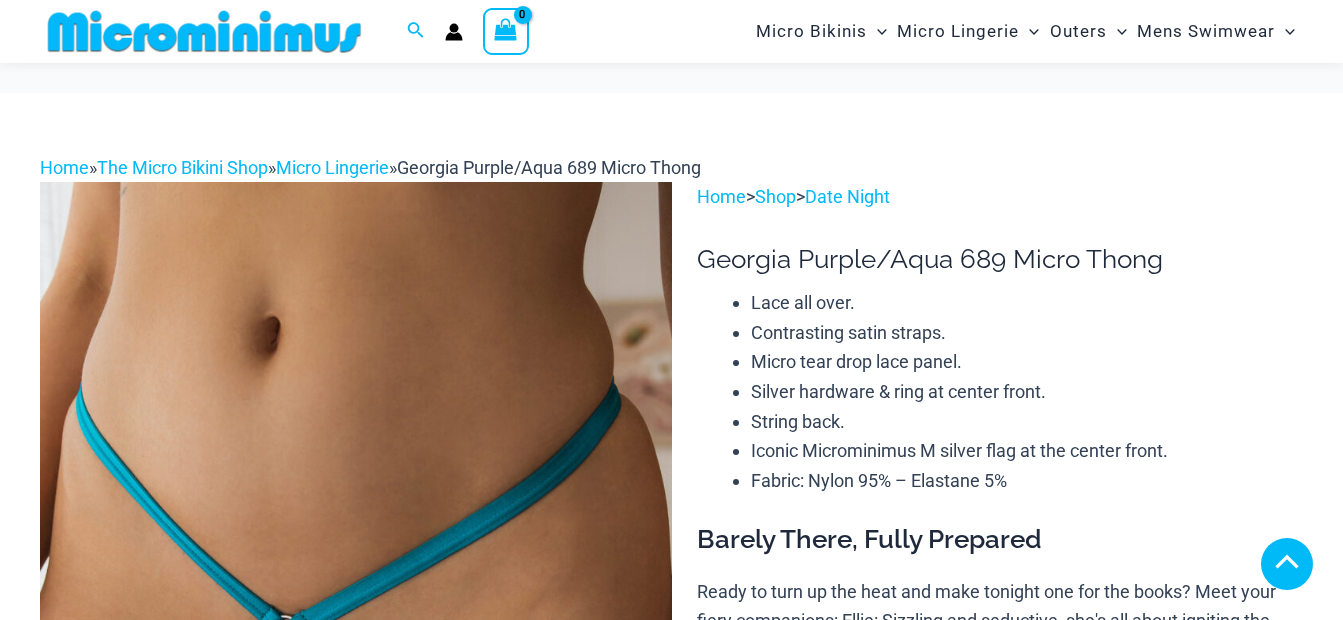 drag, startPoint x: 0, startPoint y: 0, endPoint x: 90, endPoint y: 381, distance: 391.48563 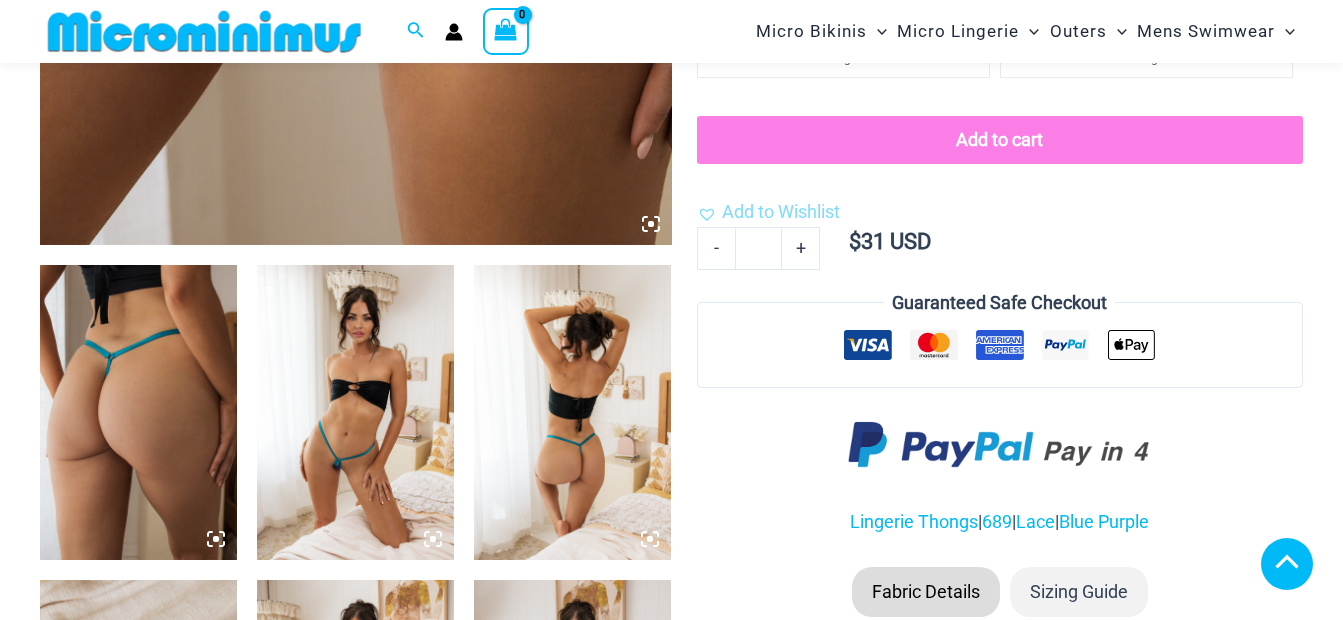 scroll, scrollTop: 885, scrollLeft: 0, axis: vertical 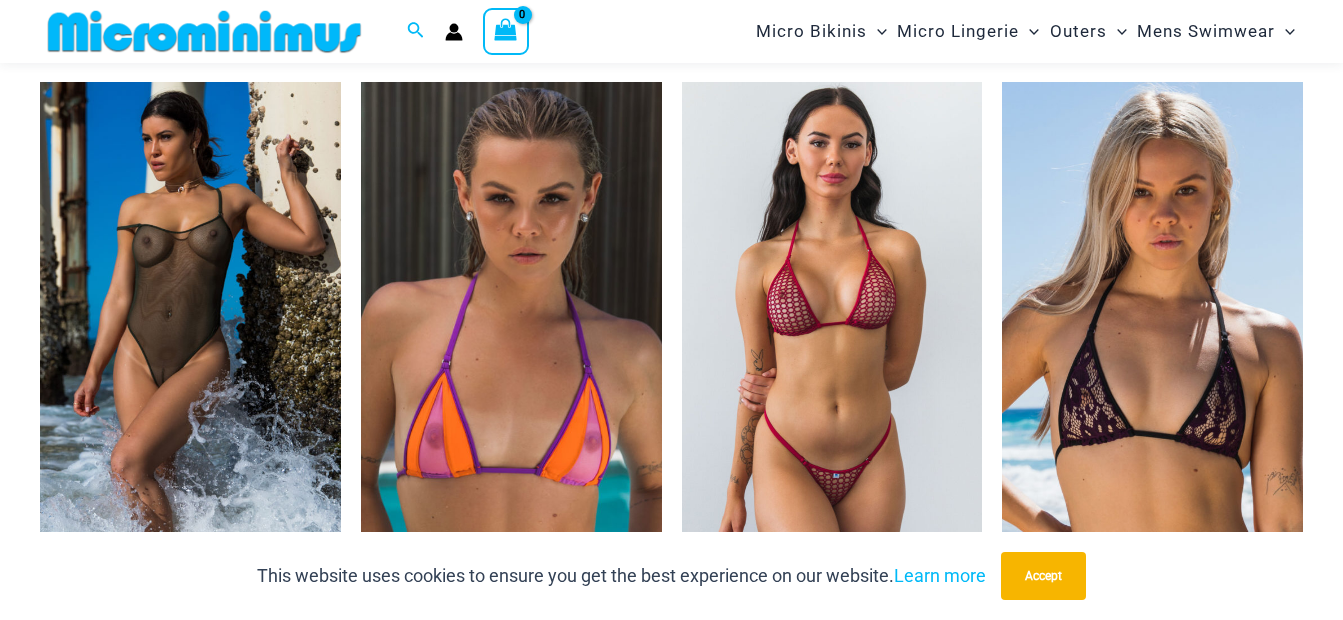 click at bounding box center (832, 307) 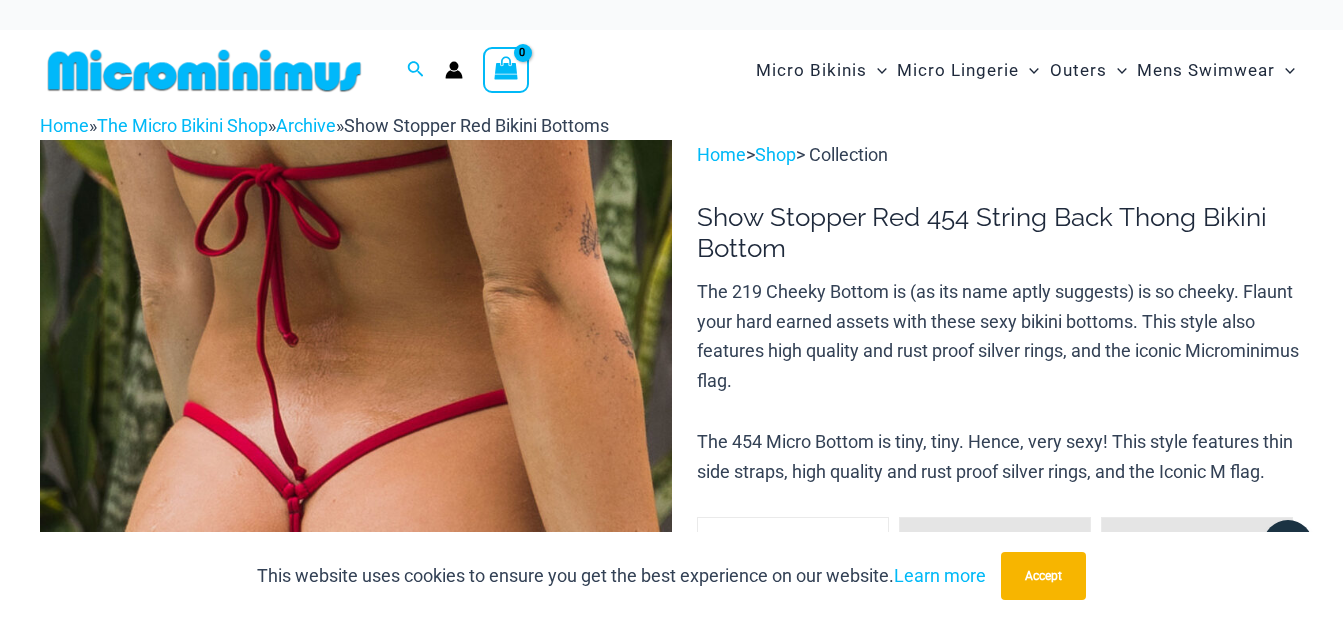 scroll, scrollTop: 0, scrollLeft: 0, axis: both 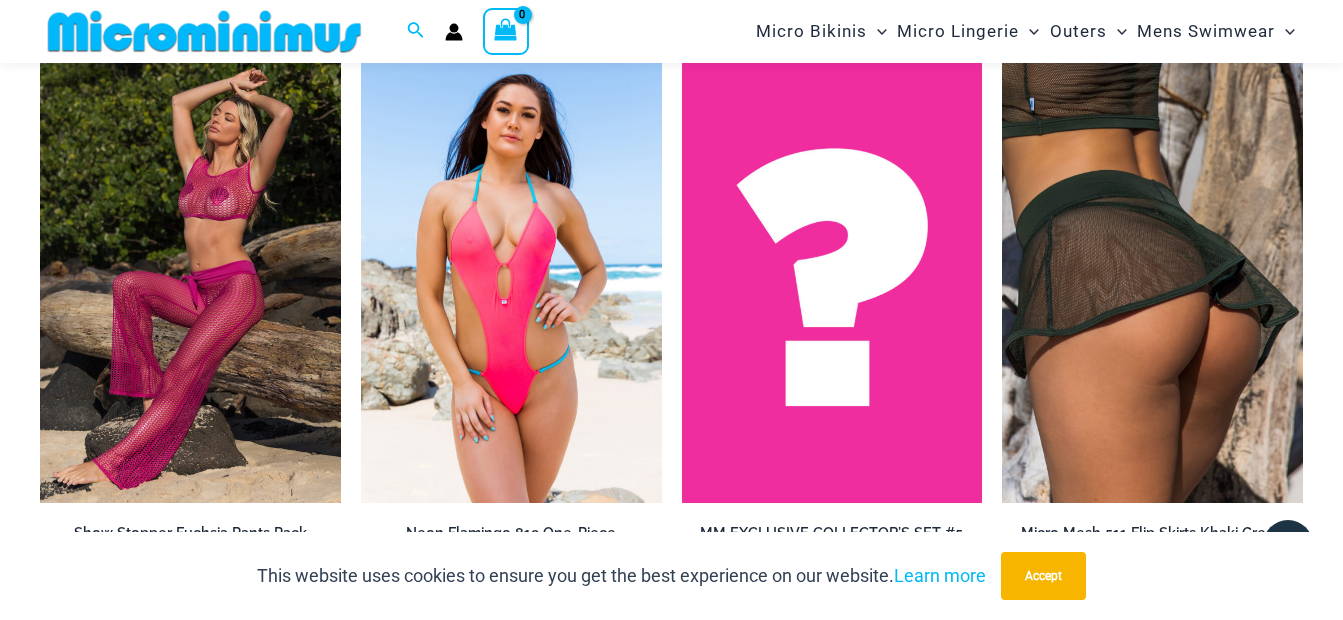 click at bounding box center [511, 276] 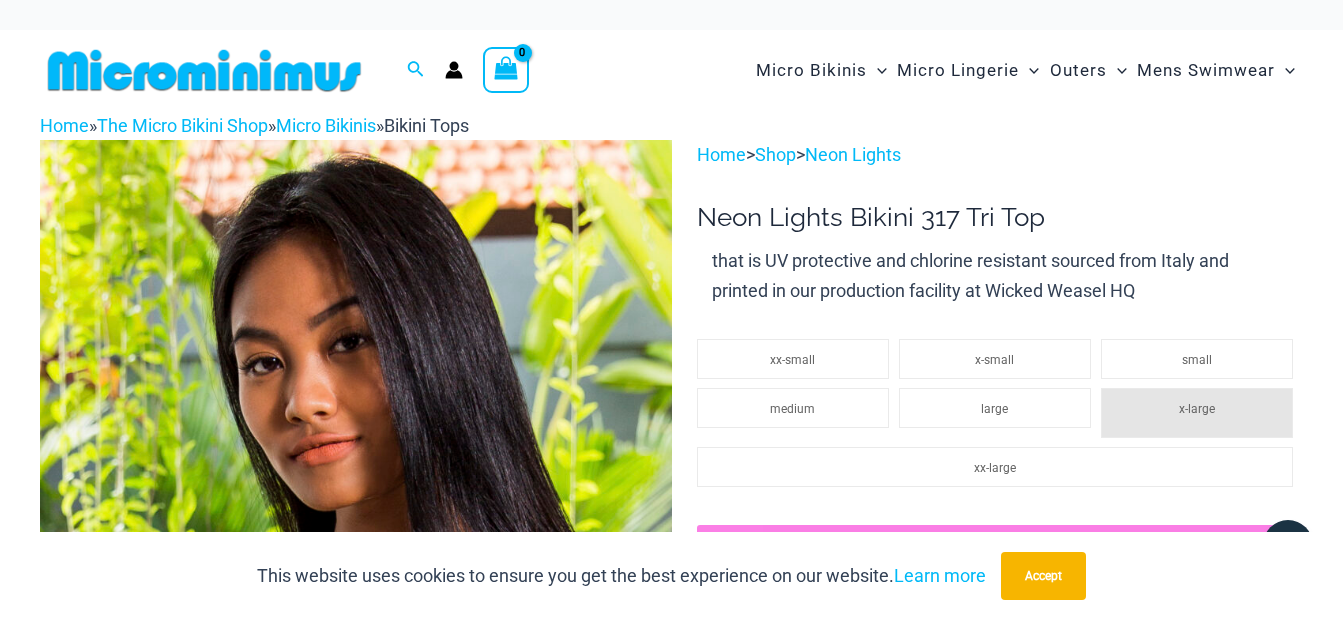 scroll, scrollTop: 0, scrollLeft: 0, axis: both 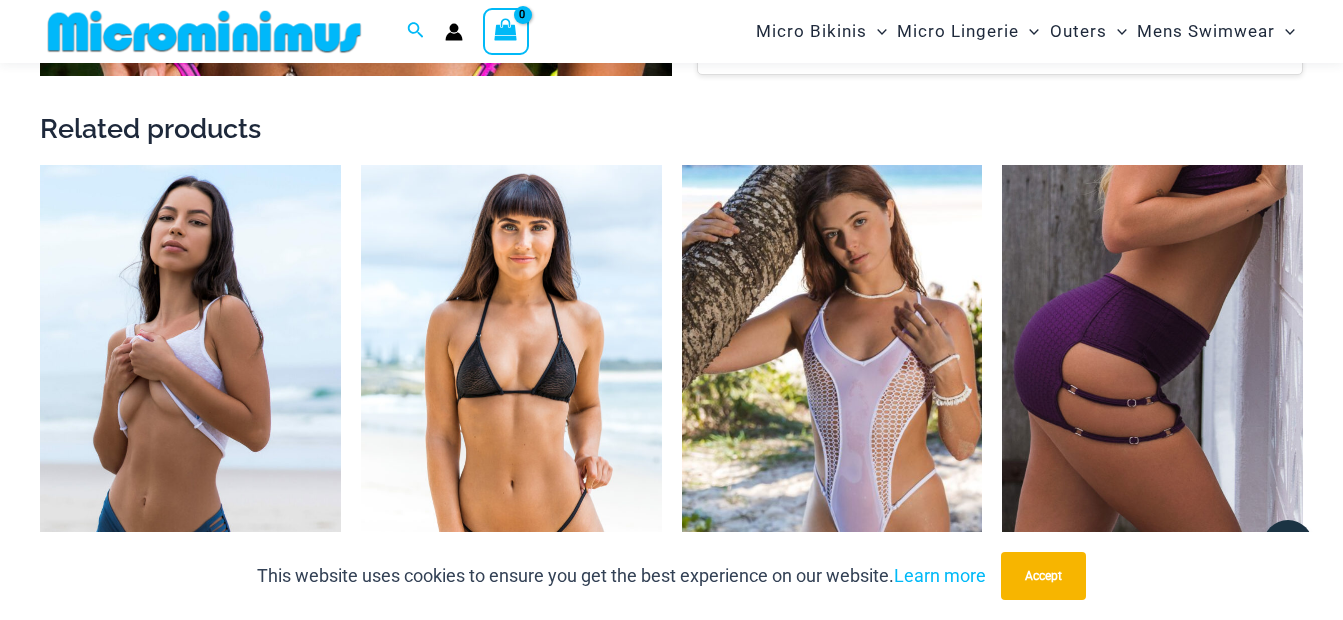 click at bounding box center [511, 390] 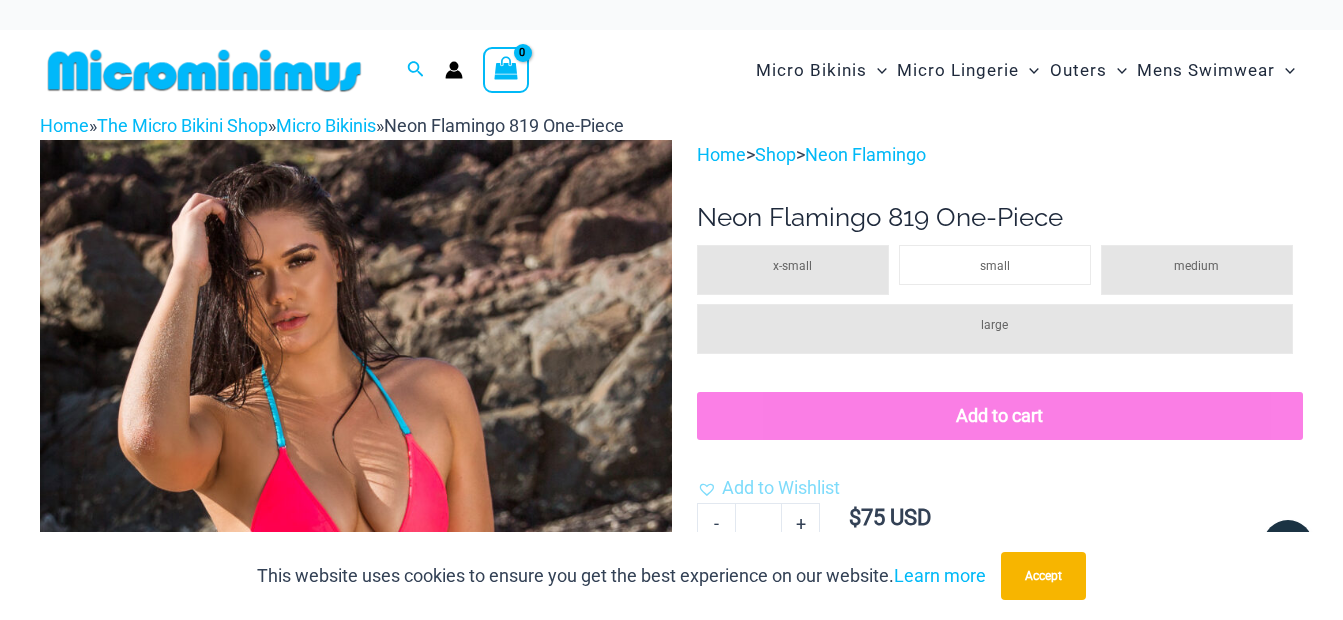 scroll, scrollTop: 0, scrollLeft: 0, axis: both 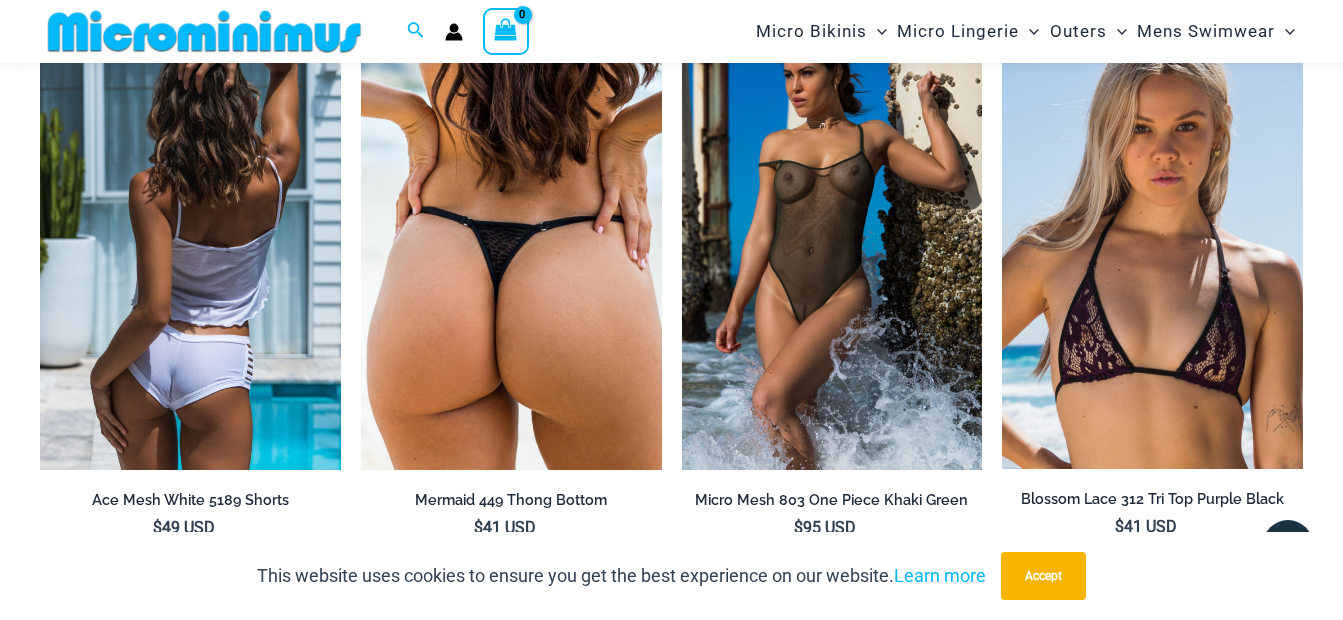 click at bounding box center [190, 243] 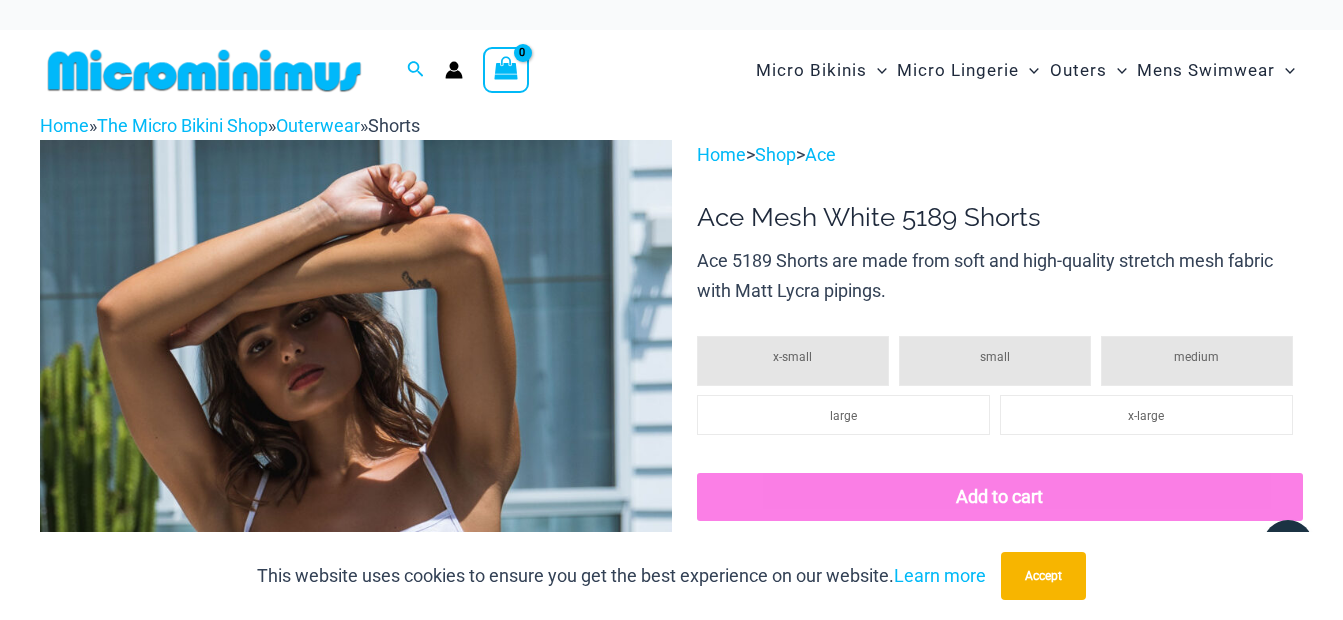 scroll, scrollTop: 0, scrollLeft: 0, axis: both 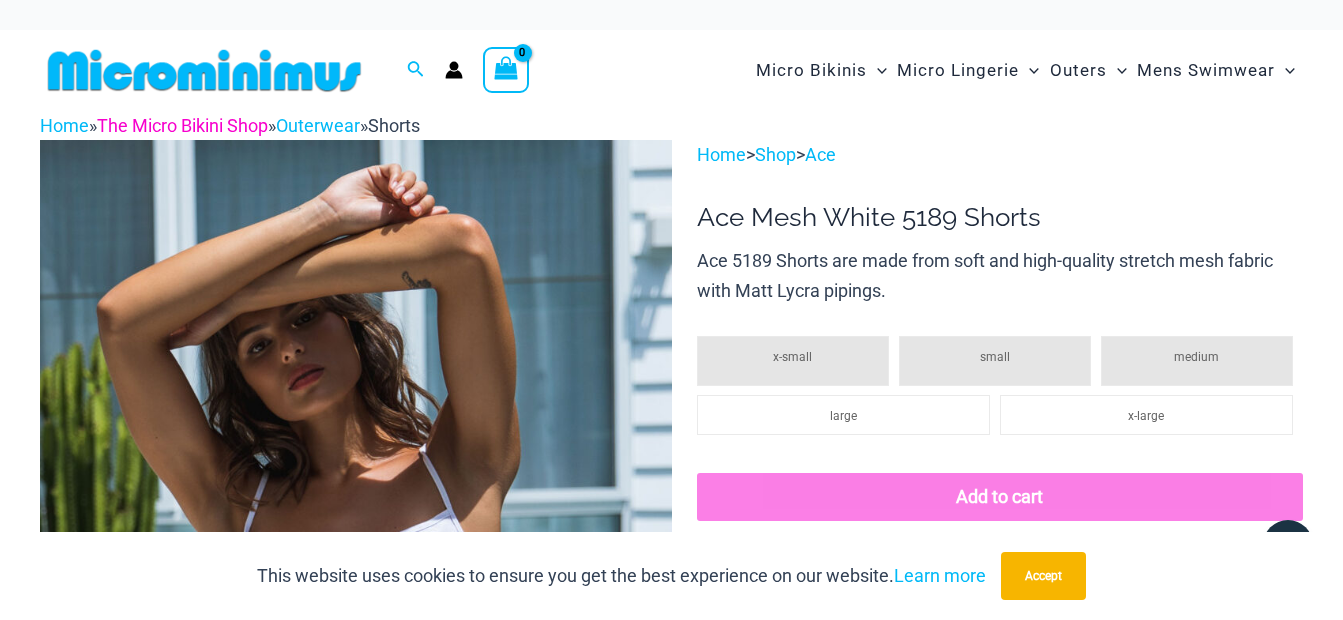 click on "The Micro Bikini Shop" at bounding box center [182, 125] 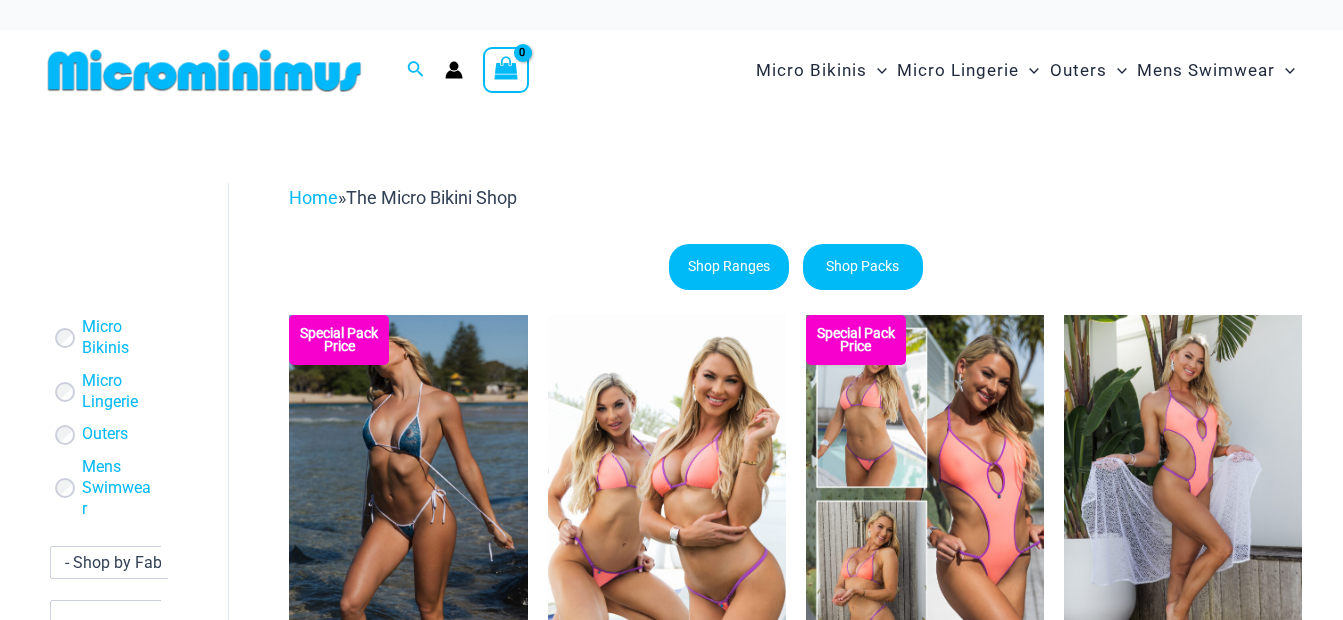 scroll, scrollTop: 0, scrollLeft: 0, axis: both 